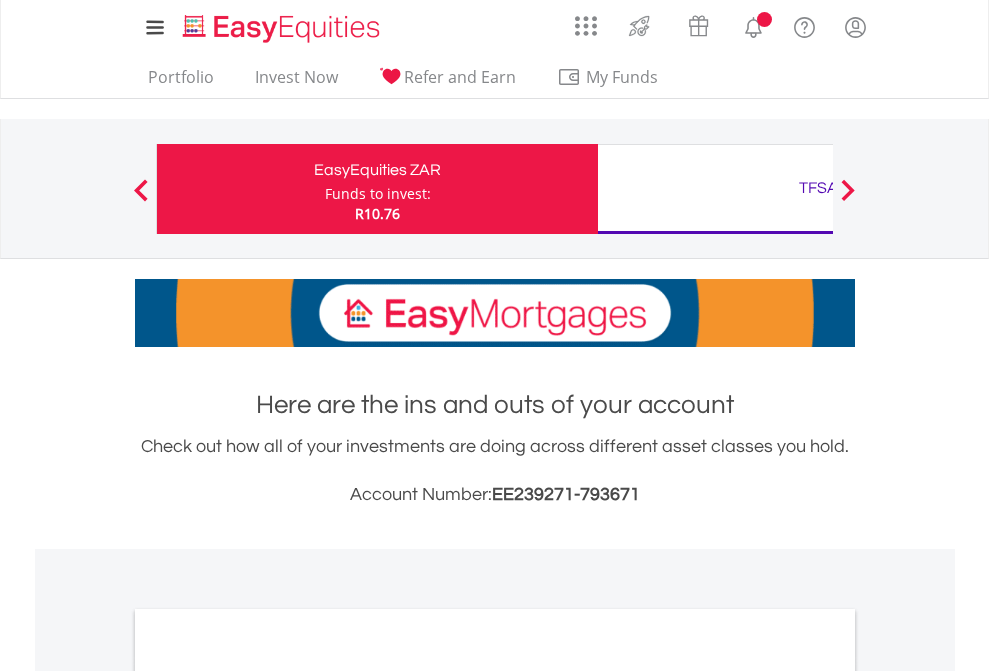 scroll, scrollTop: 0, scrollLeft: 0, axis: both 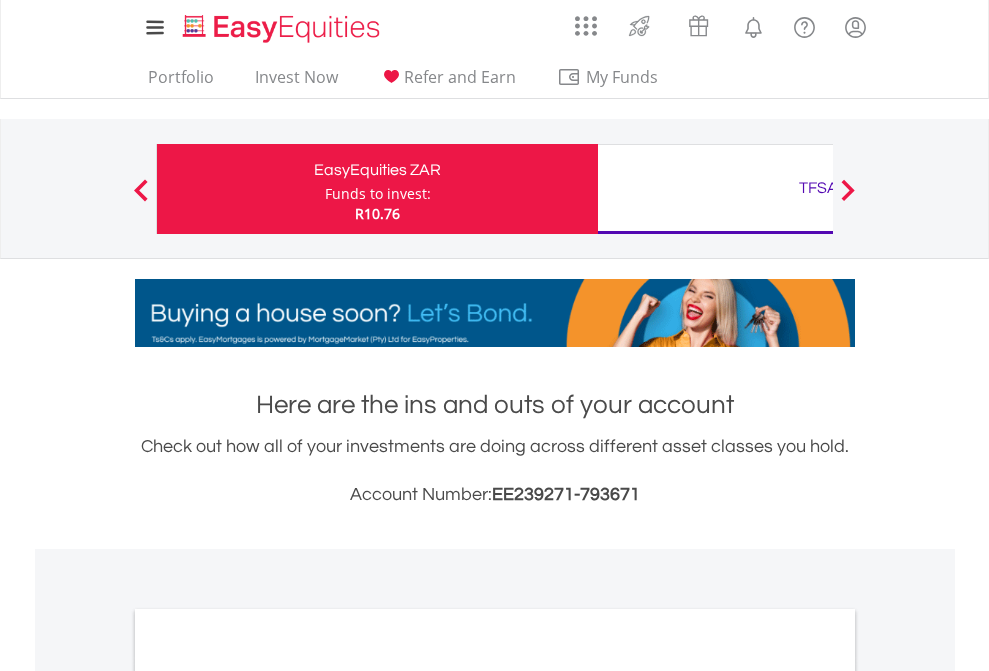 click on "Funds to invest:" at bounding box center (378, 194) 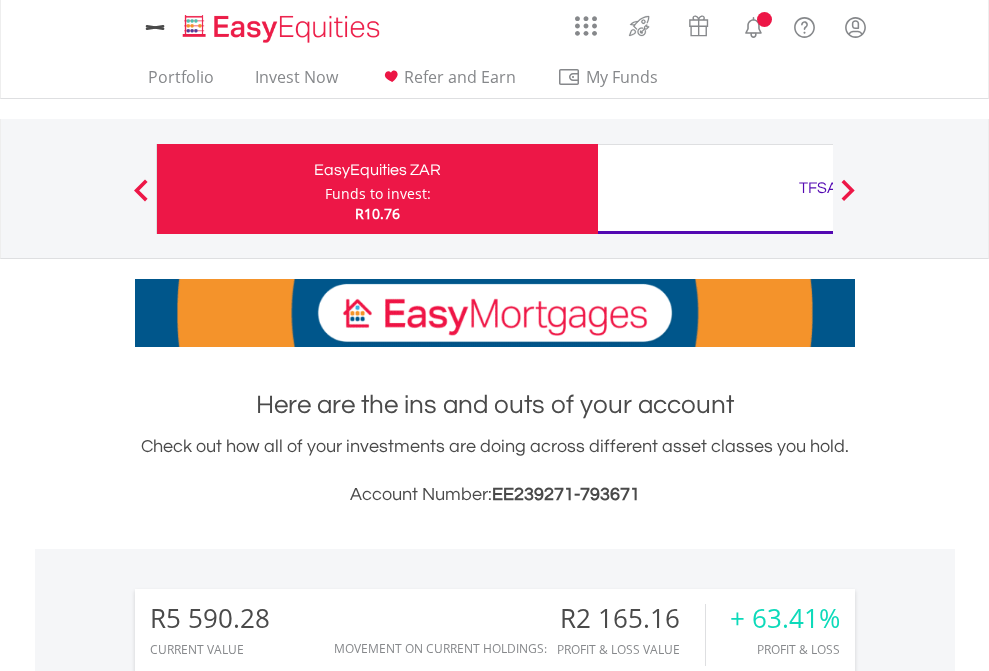 scroll, scrollTop: 0, scrollLeft: 0, axis: both 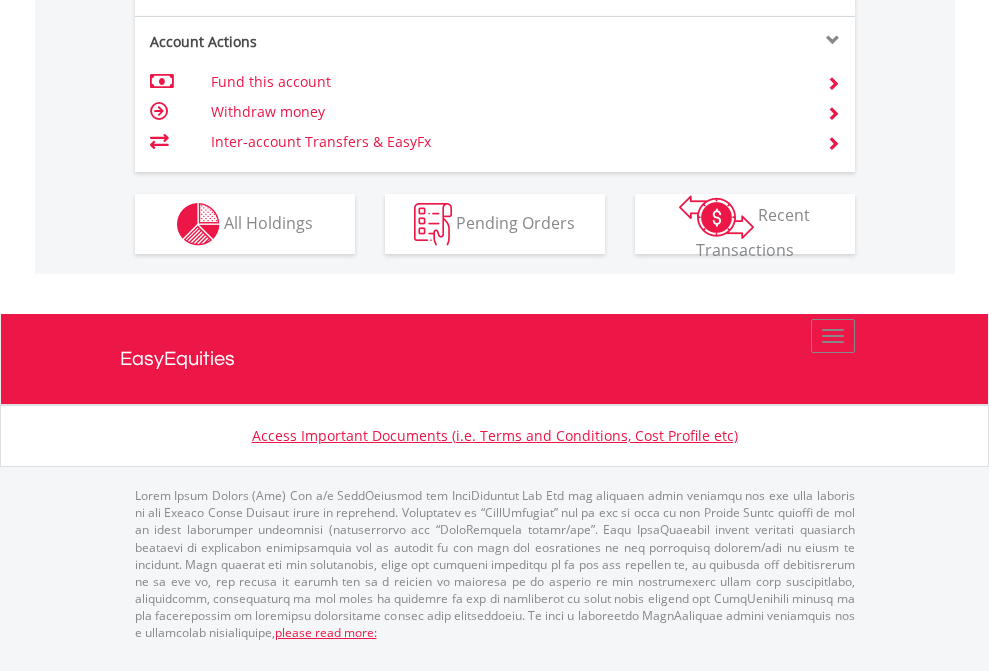 click on "Investment types" at bounding box center [706, -337] 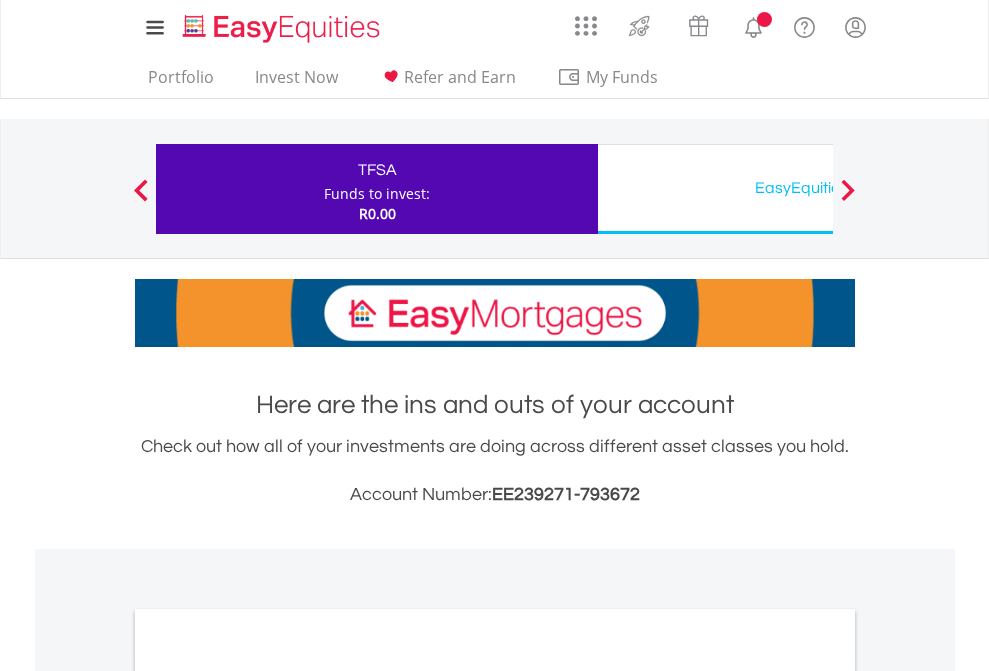 scroll, scrollTop: 0, scrollLeft: 0, axis: both 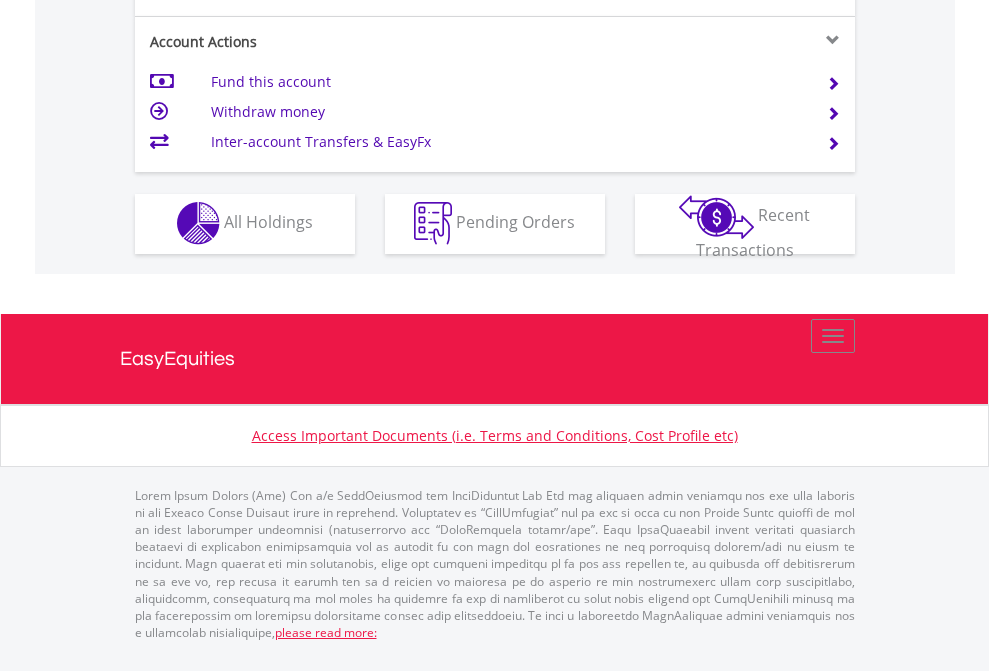 click on "Investment types" at bounding box center [706, -353] 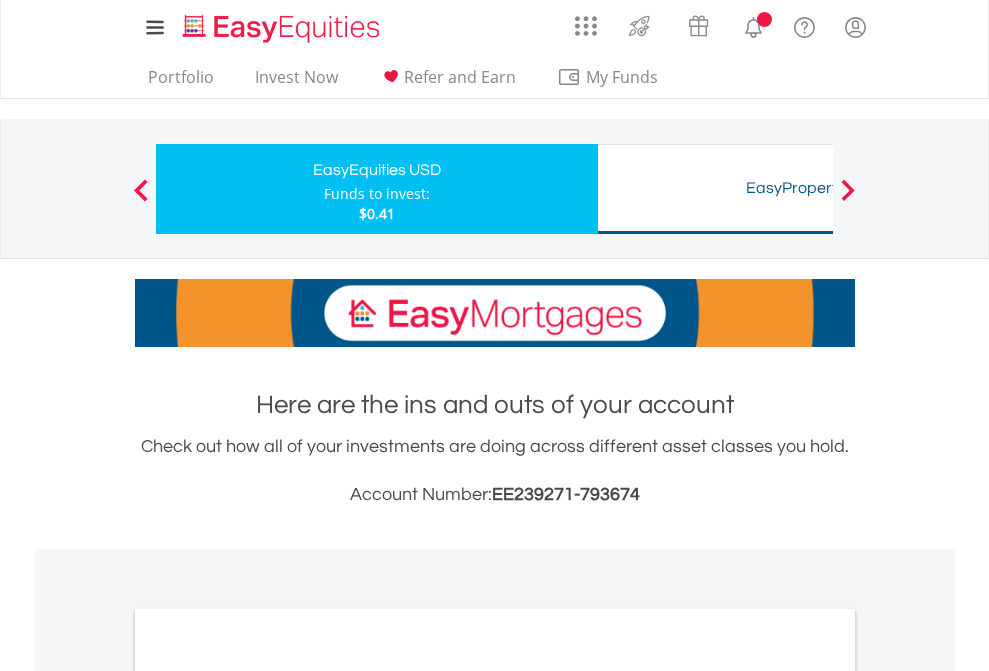 scroll, scrollTop: 0, scrollLeft: 0, axis: both 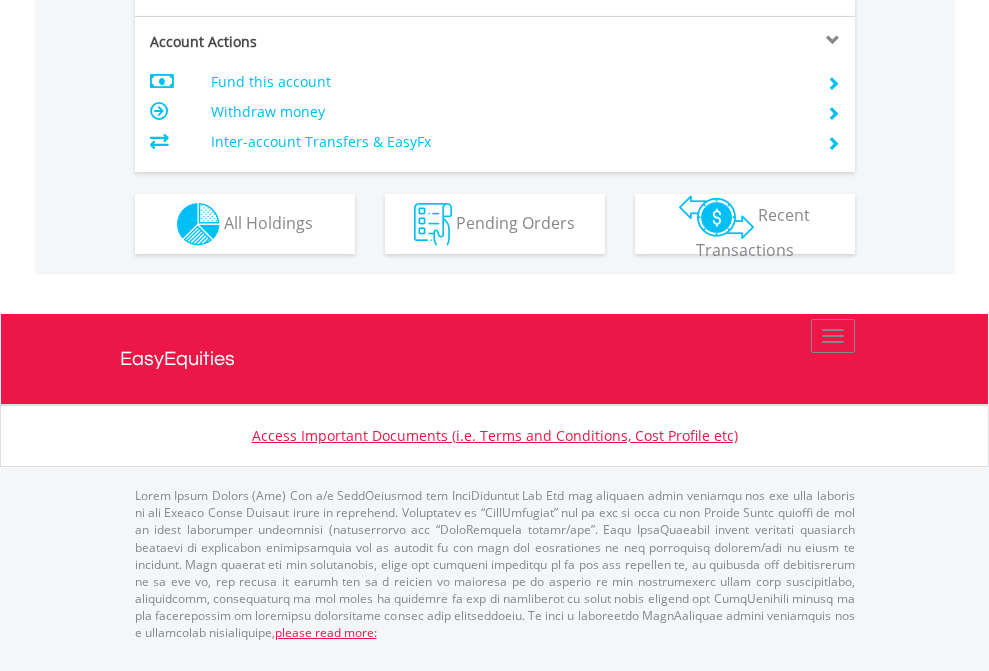 click on "Investment types" at bounding box center [706, -337] 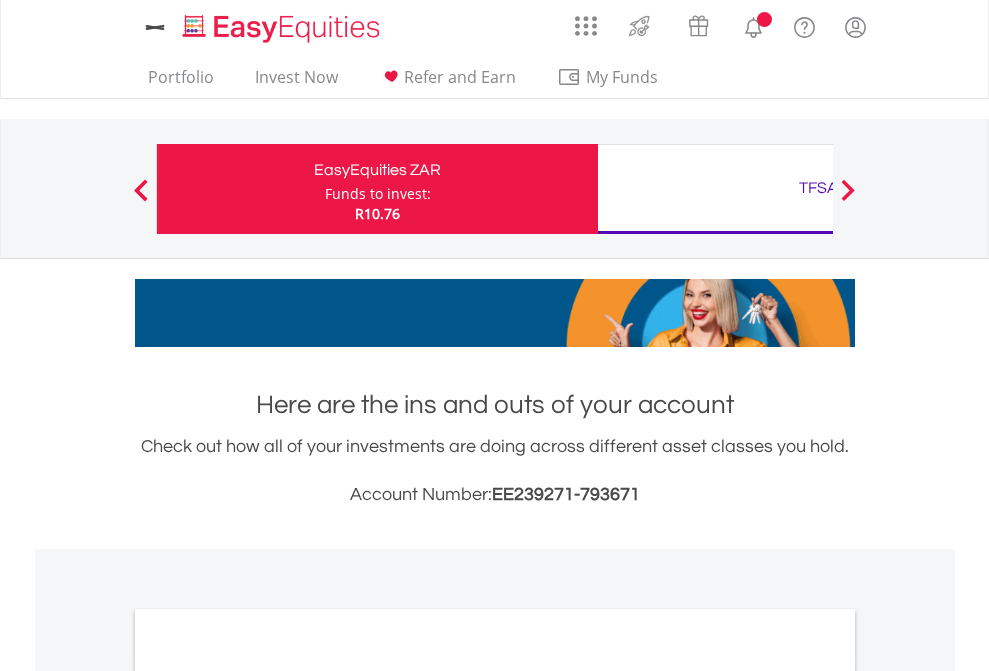 click on "All Holdings" at bounding box center [268, 1096] 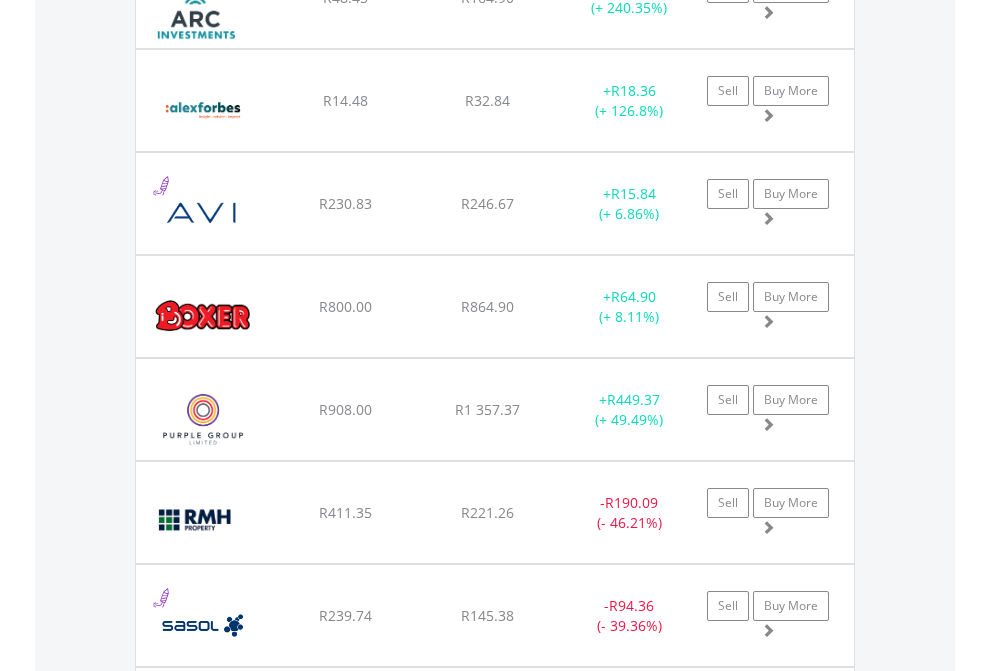 scroll, scrollTop: 2345, scrollLeft: 0, axis: vertical 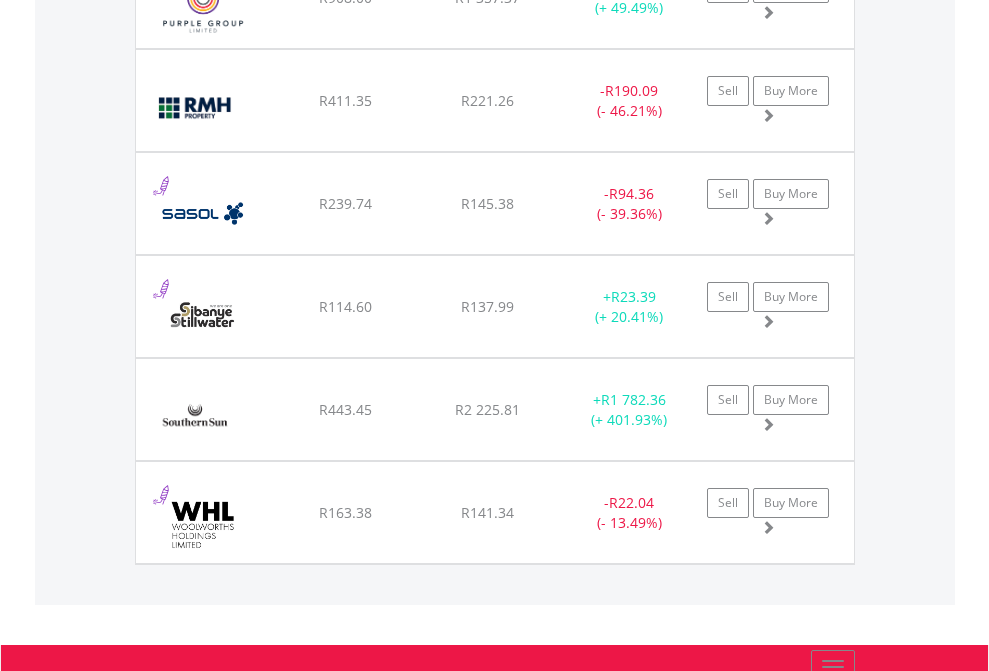 click on "TFSA" at bounding box center (818, -2157) 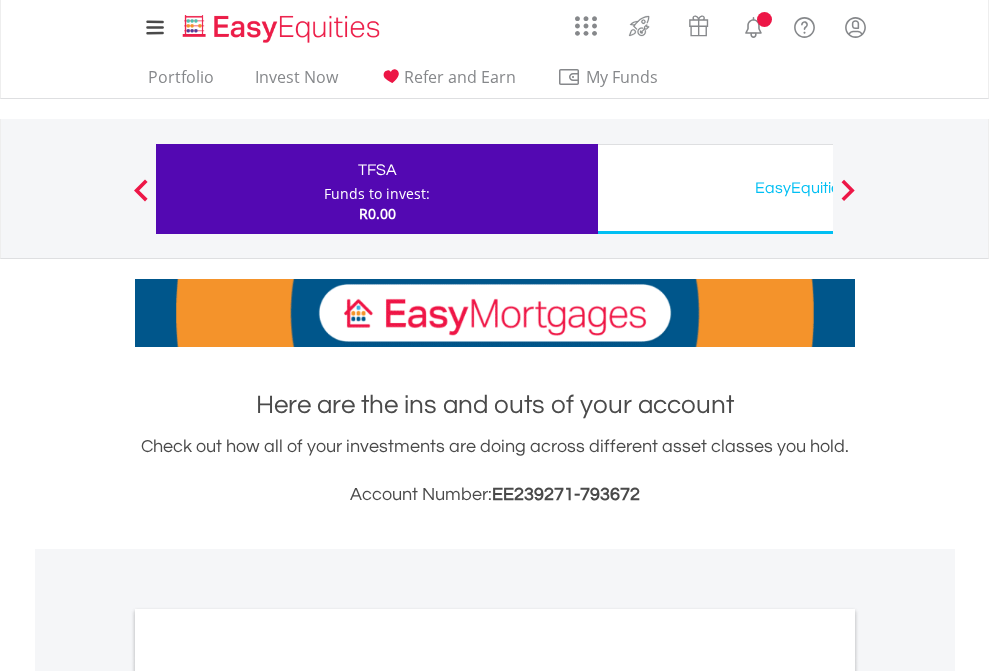 scroll, scrollTop: 0, scrollLeft: 0, axis: both 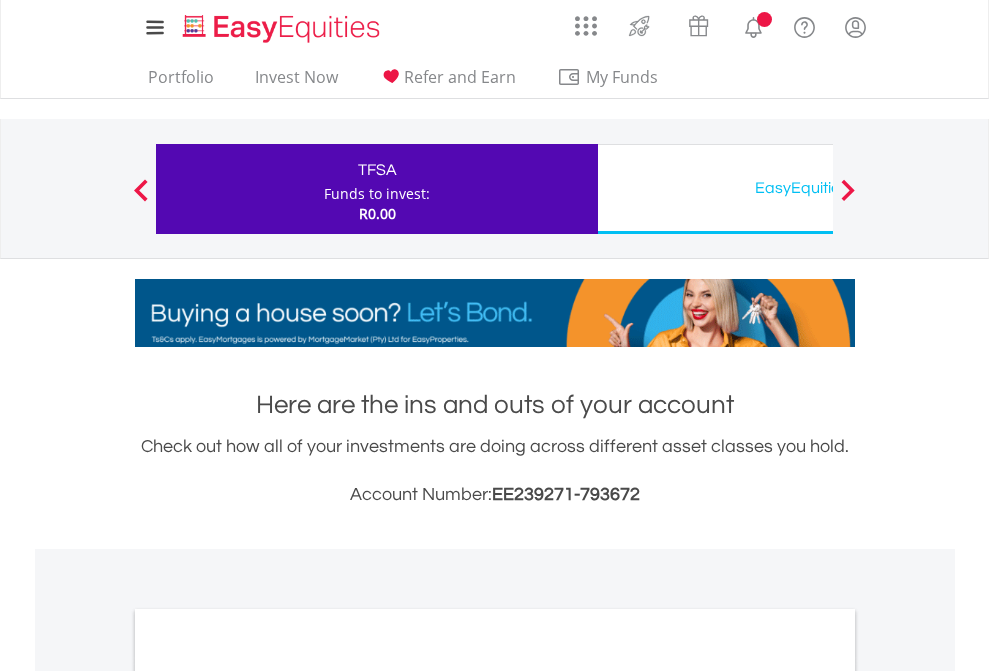 click on "All Holdings" at bounding box center [268, 1096] 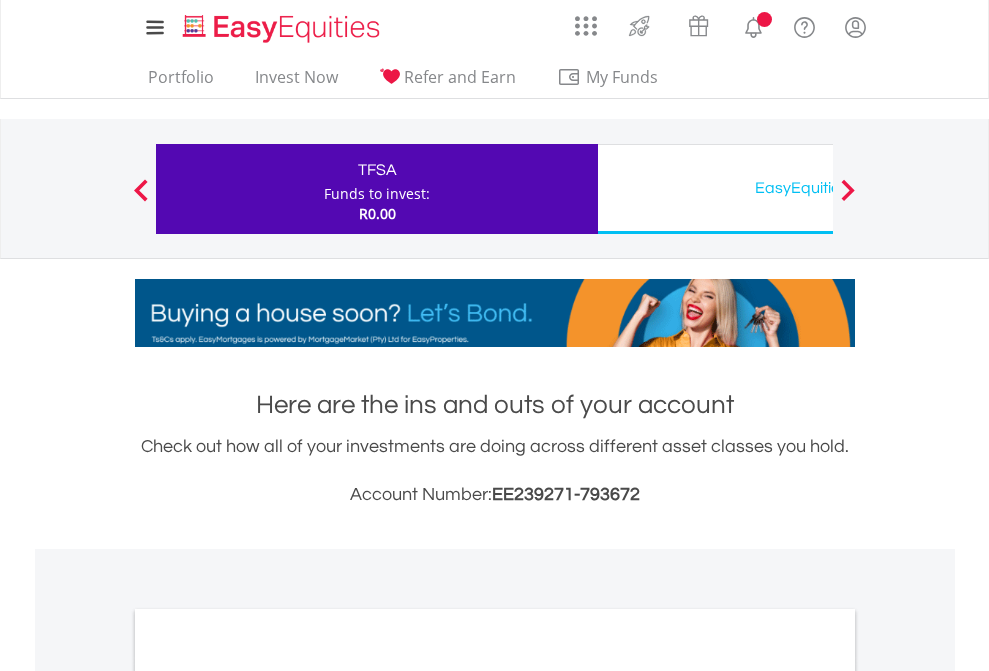 scroll, scrollTop: 1202, scrollLeft: 0, axis: vertical 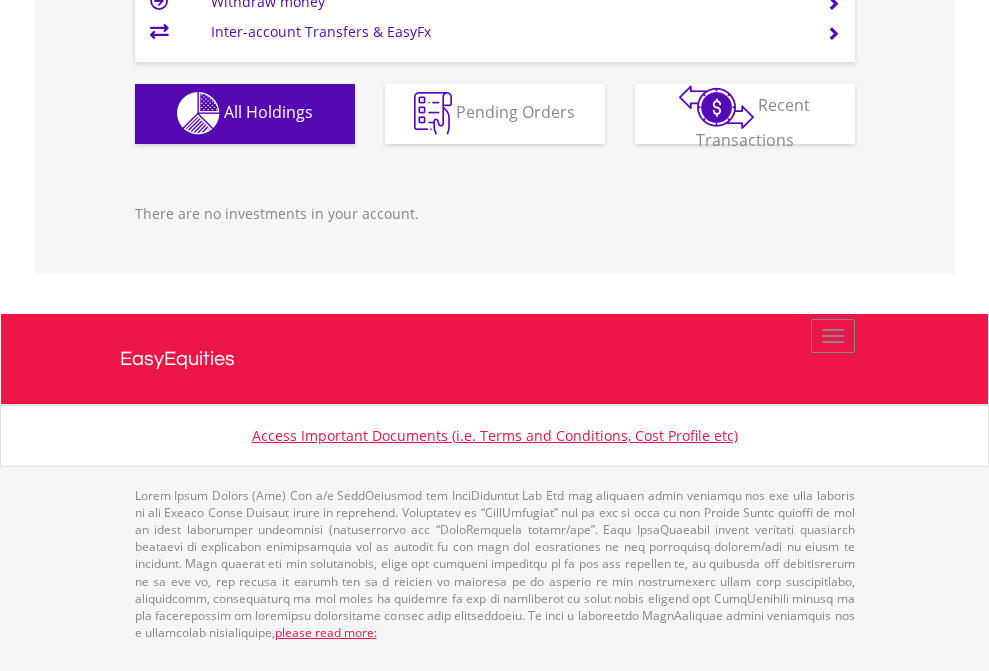 click on "EasyEquities USD" at bounding box center [818, -1142] 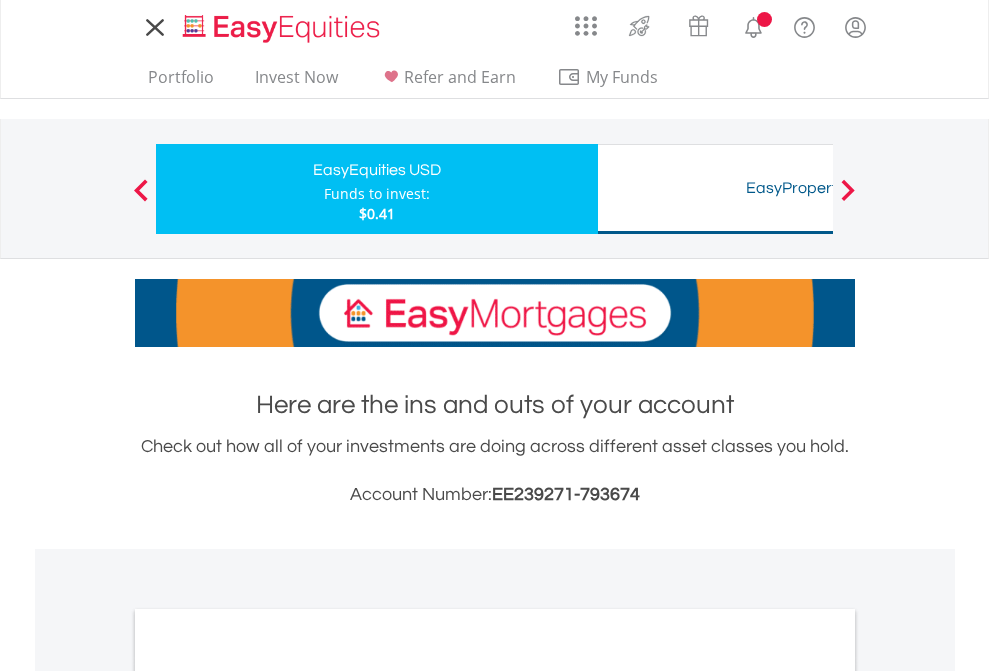 scroll, scrollTop: 0, scrollLeft: 0, axis: both 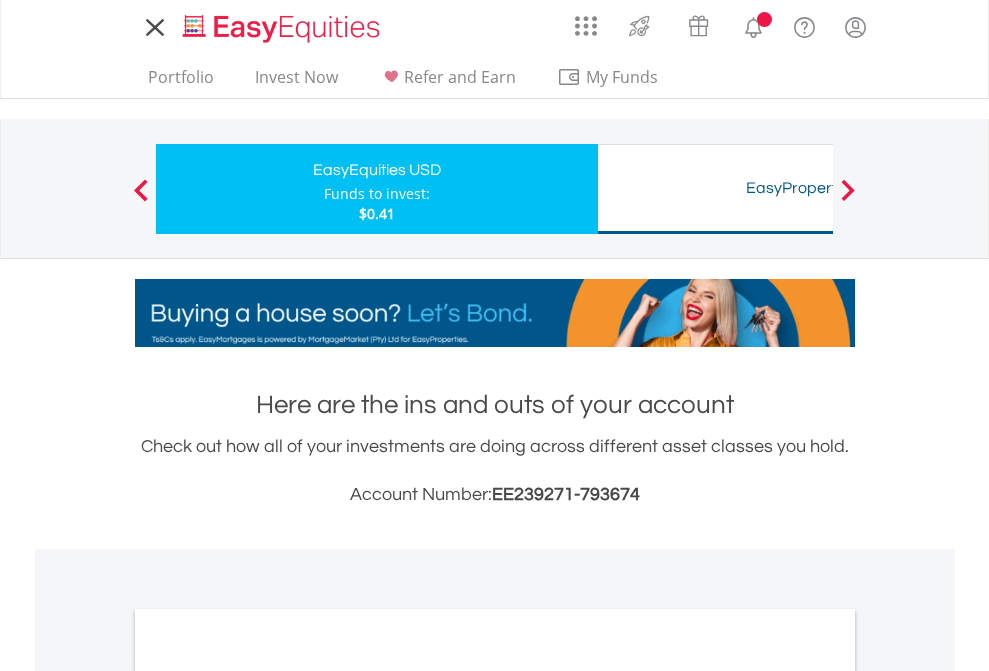 click on "All Holdings" at bounding box center [268, 1096] 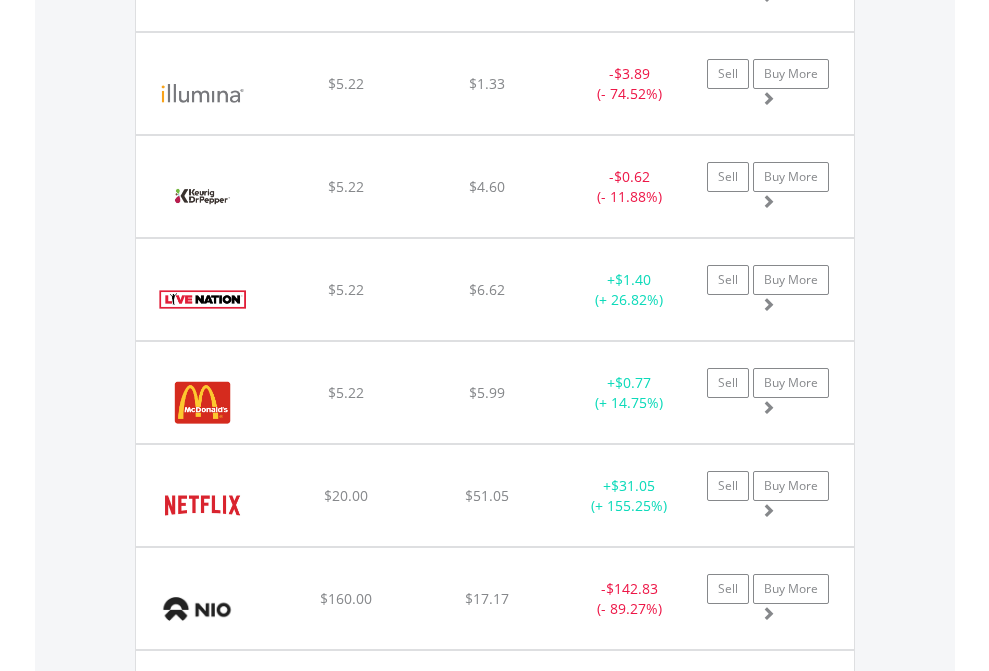 scroll, scrollTop: 2225, scrollLeft: 0, axis: vertical 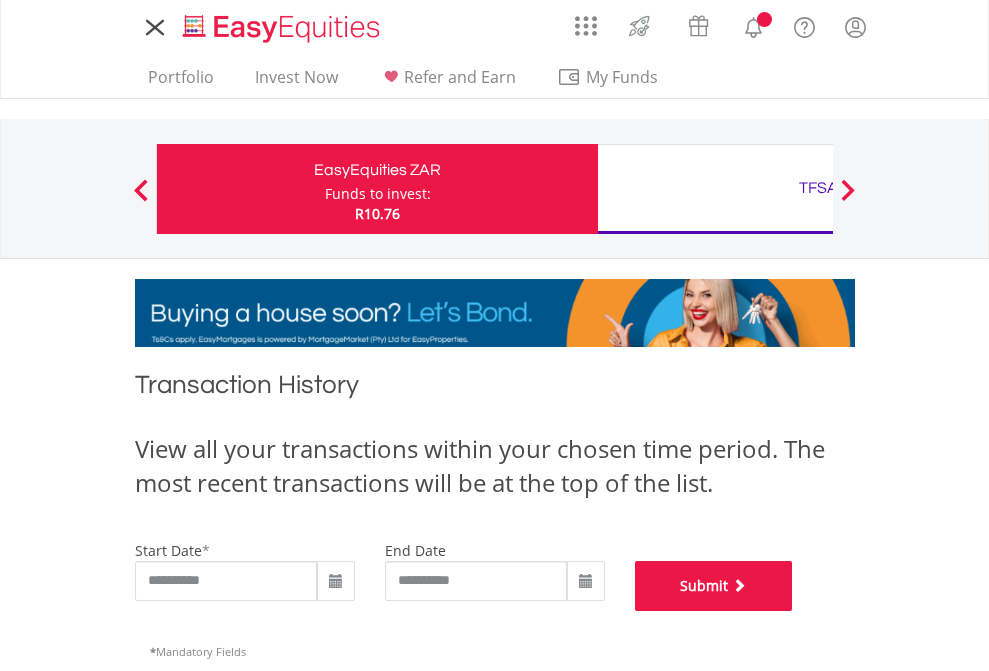 click on "Submit" at bounding box center [714, 586] 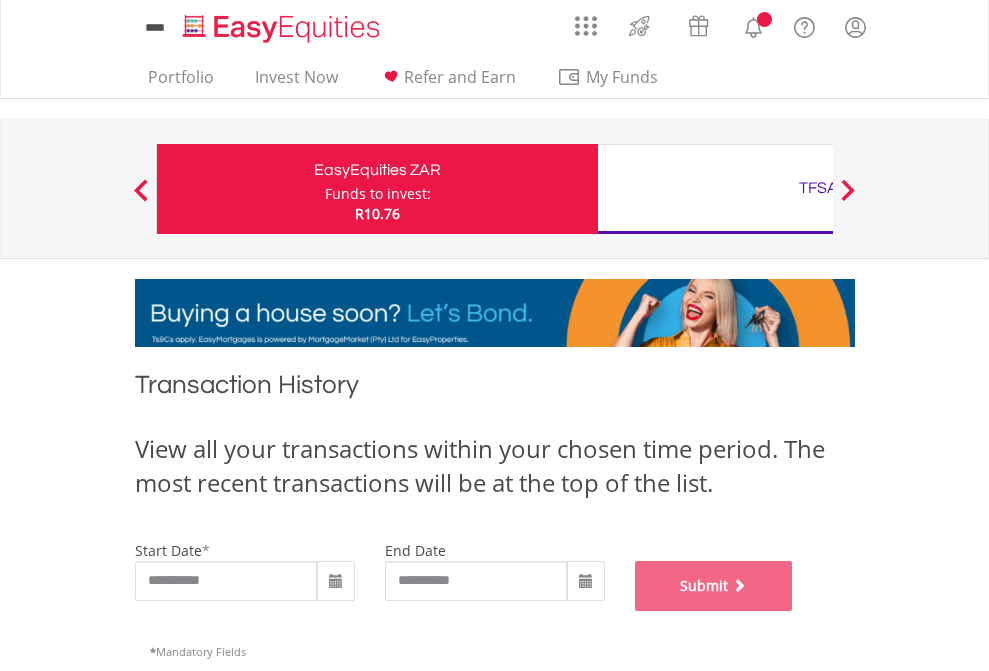 scroll, scrollTop: 811, scrollLeft: 0, axis: vertical 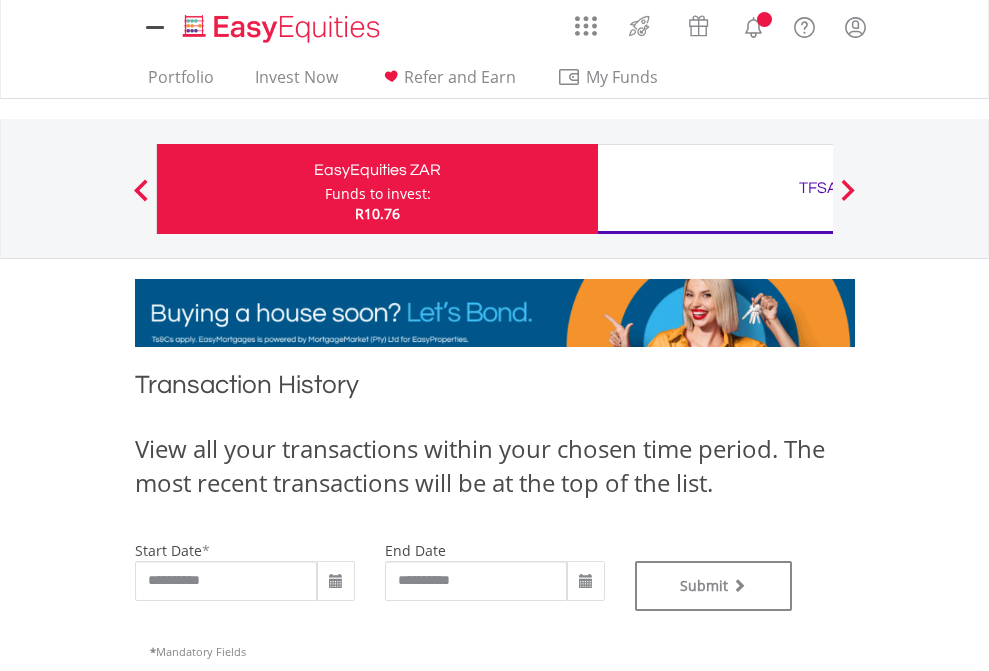 click on "TFSA" at bounding box center [818, 188] 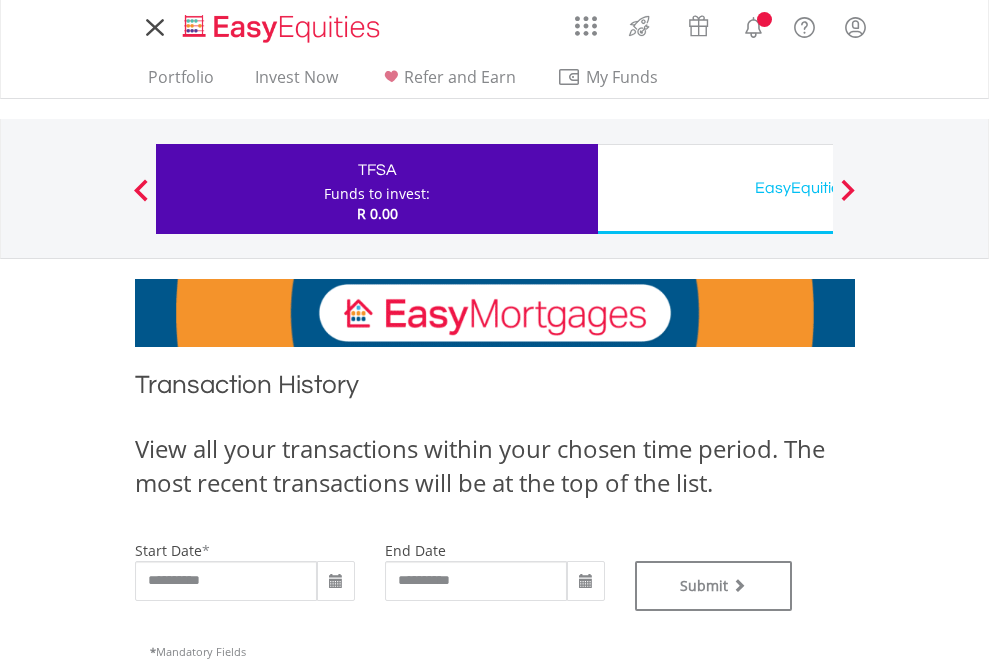 scroll, scrollTop: 0, scrollLeft: 0, axis: both 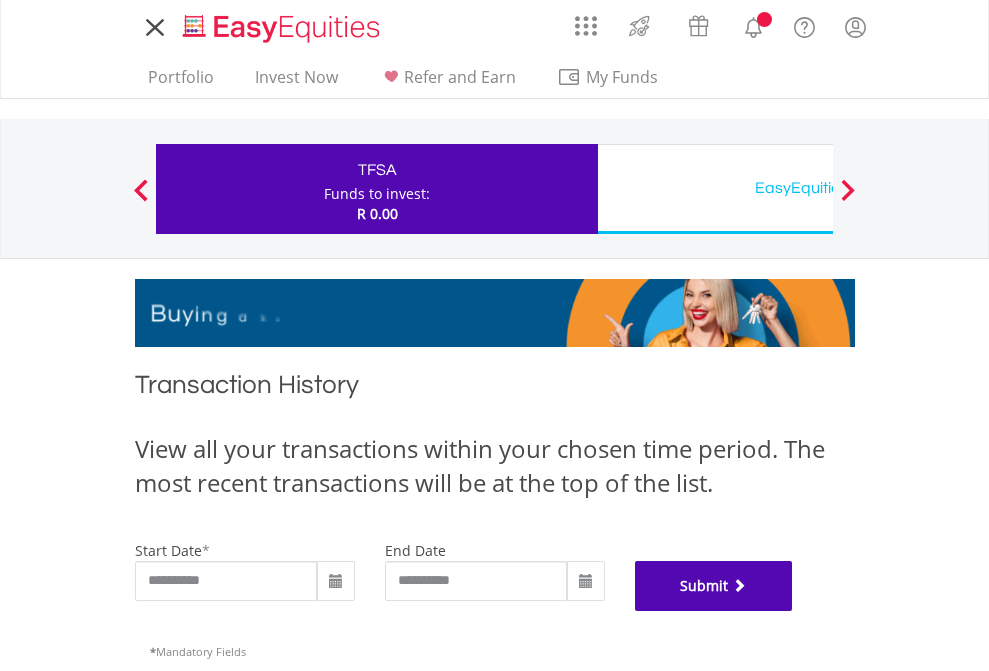 click on "Submit" at bounding box center [714, 586] 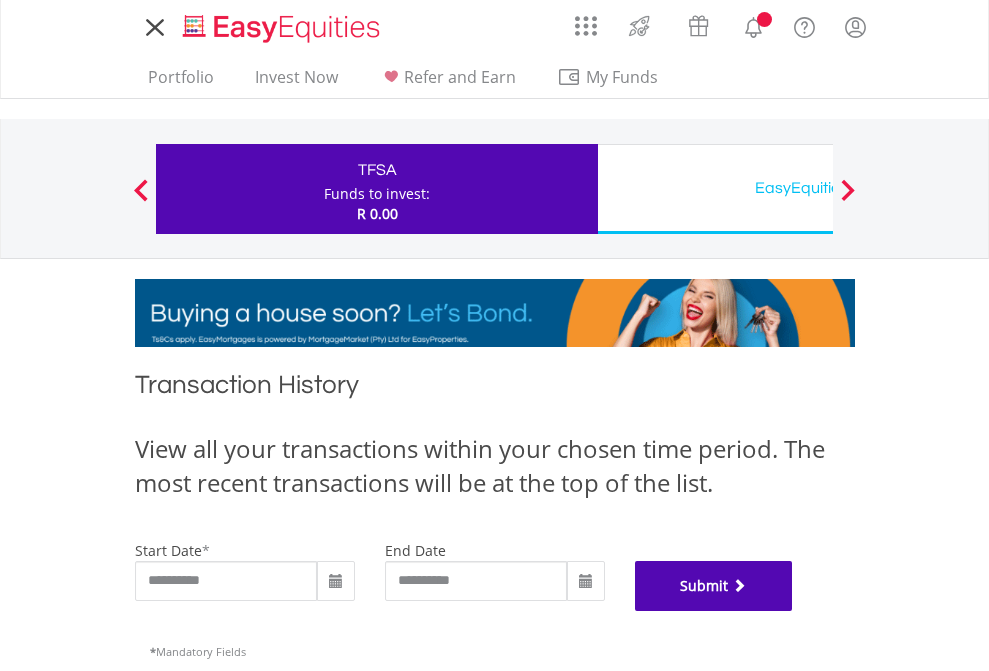 scroll, scrollTop: 811, scrollLeft: 0, axis: vertical 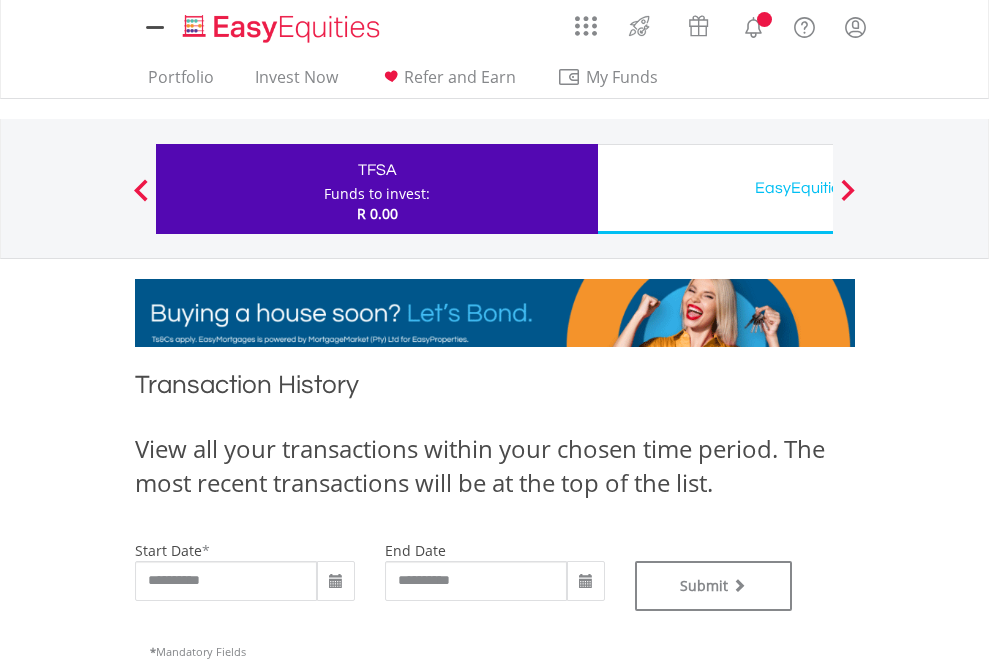 click on "EasyEquities USD" at bounding box center (818, 188) 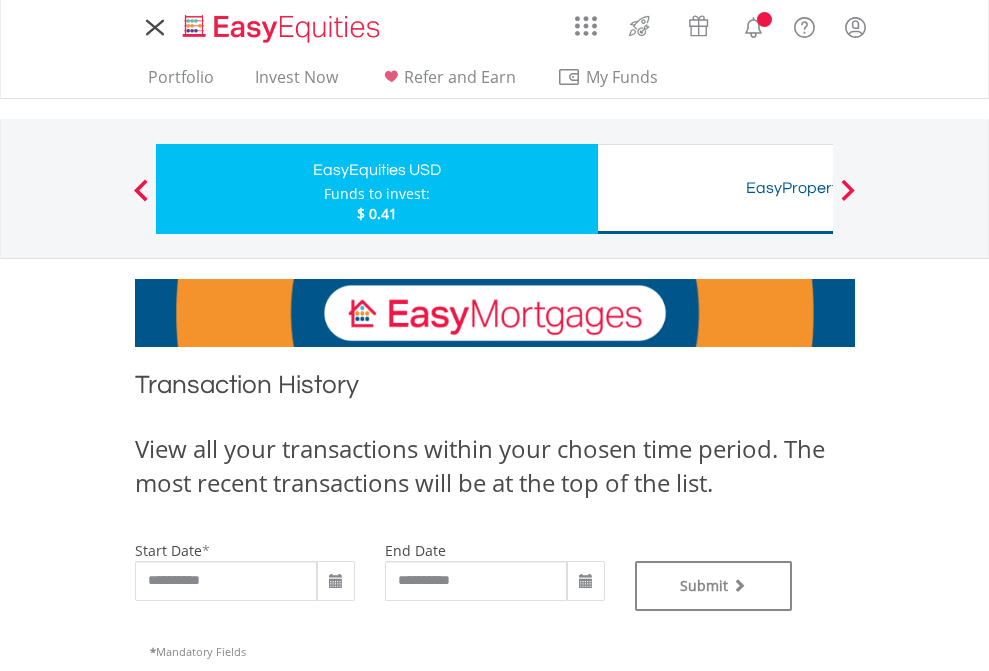scroll, scrollTop: 0, scrollLeft: 0, axis: both 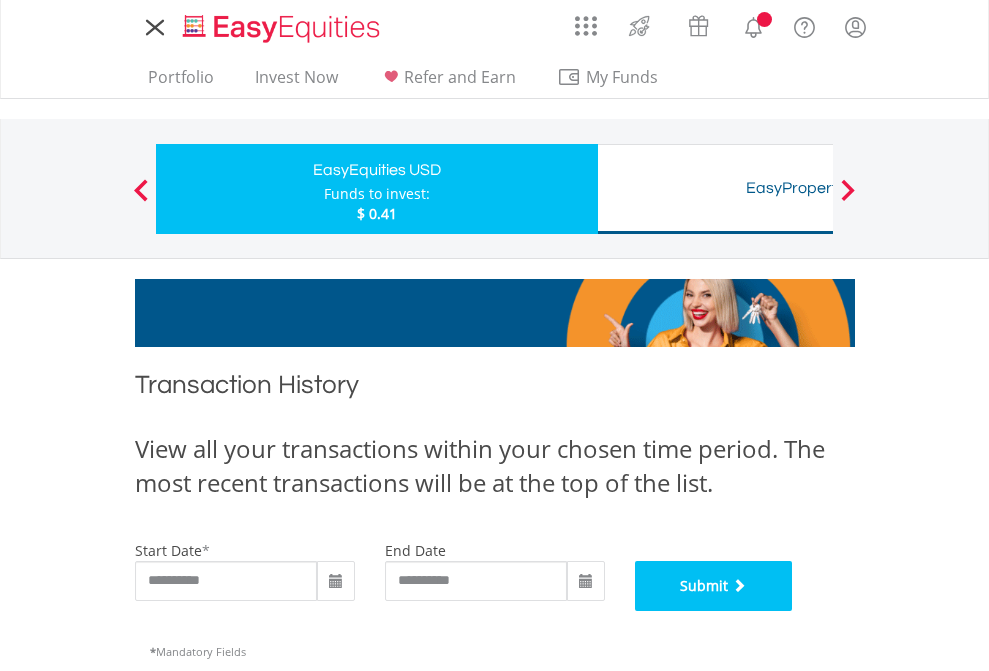 click on "Submit" at bounding box center (714, 586) 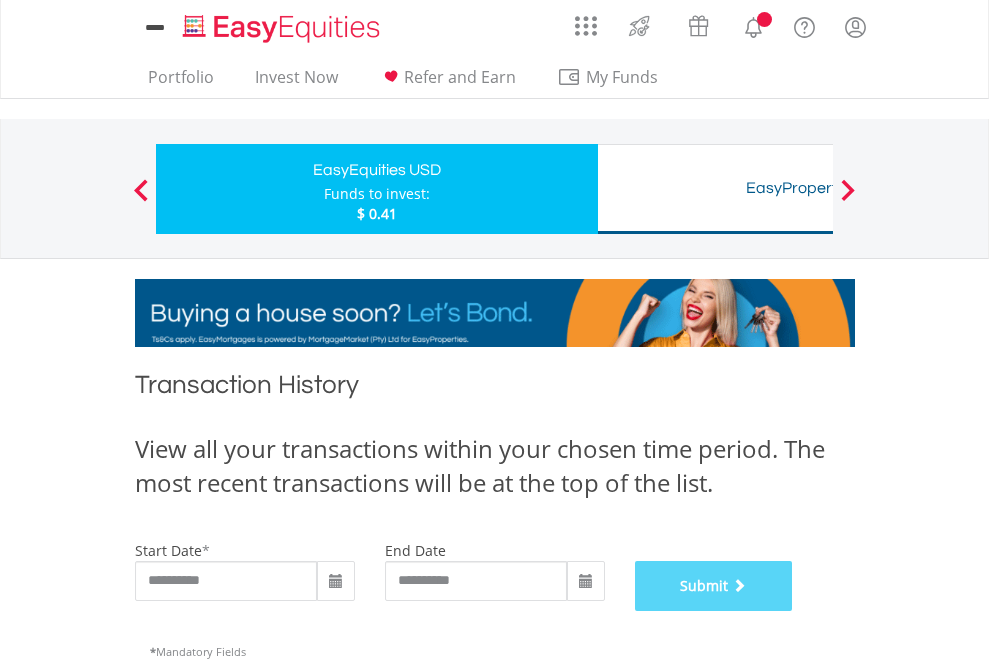 scroll, scrollTop: 811, scrollLeft: 0, axis: vertical 